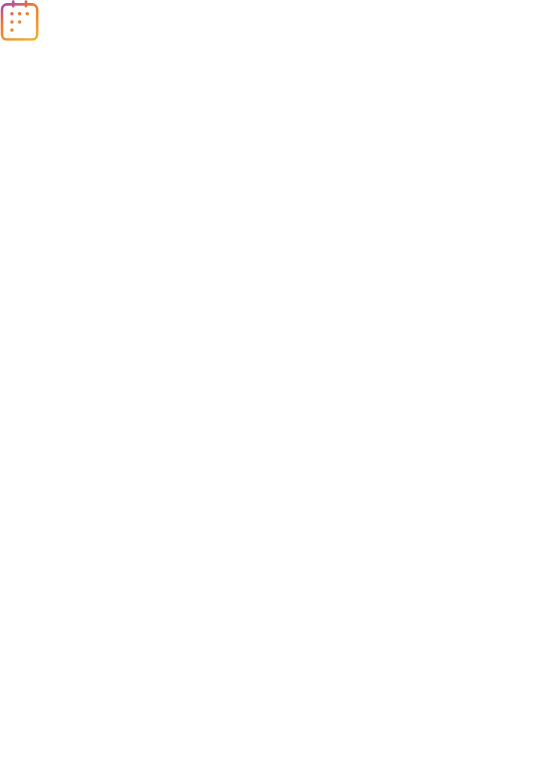 scroll, scrollTop: 0, scrollLeft: 0, axis: both 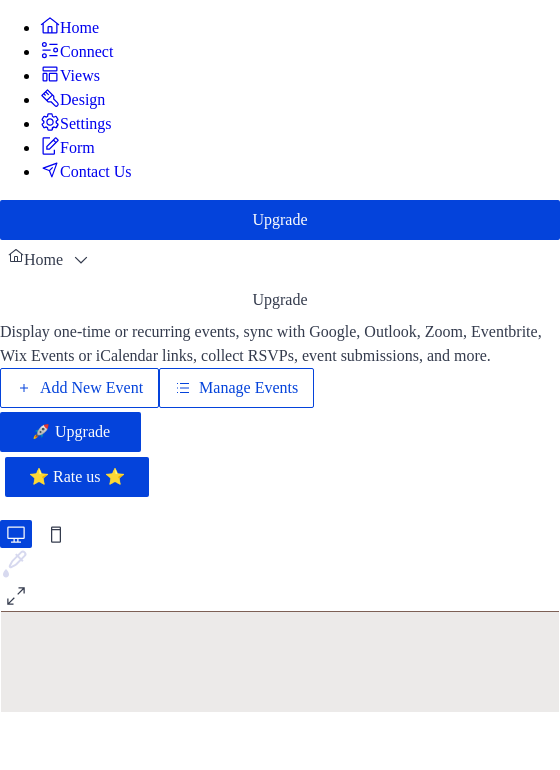 click on "Contact Us" at bounding box center (96, 172) 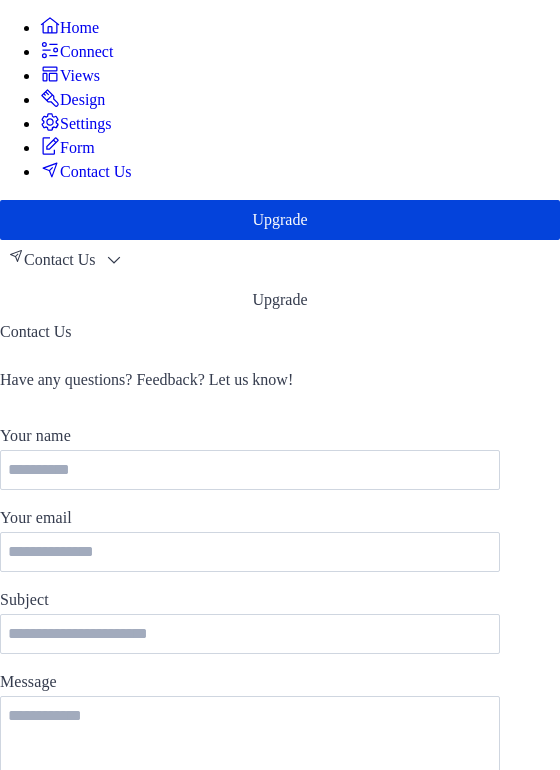 click on "Connect" at bounding box center (86, 52) 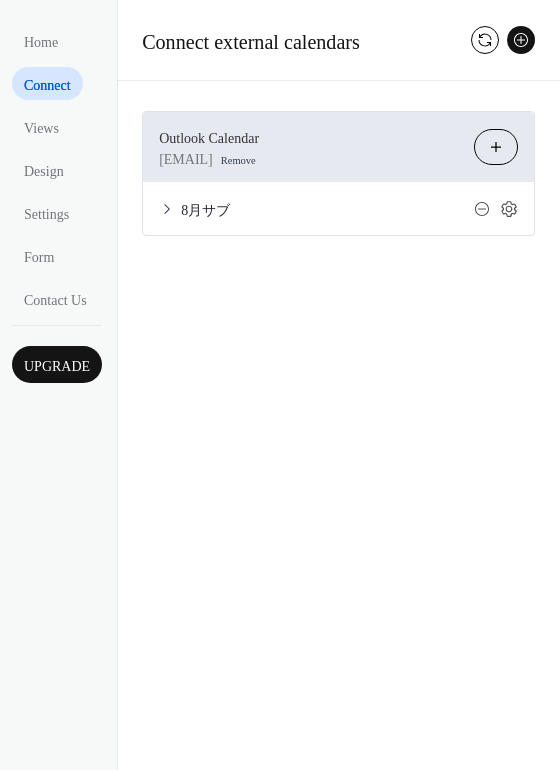click on "8月サブ" at bounding box center [327, 210] 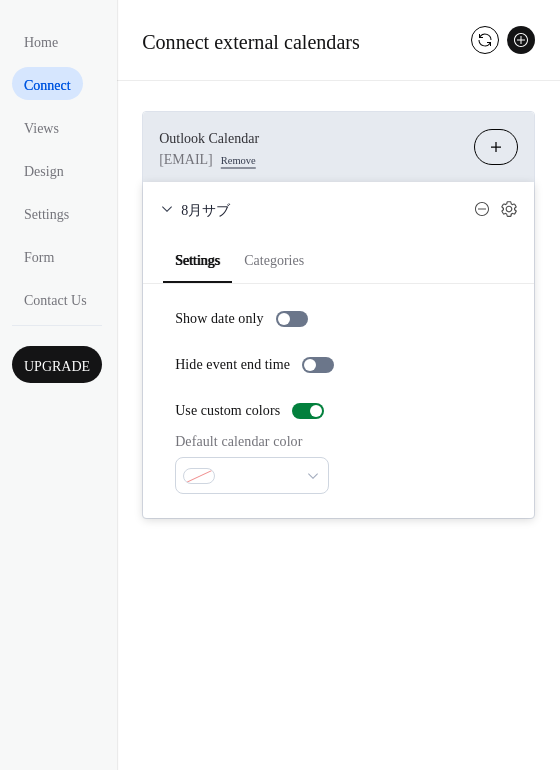 click on "Remove" at bounding box center (238, 157) 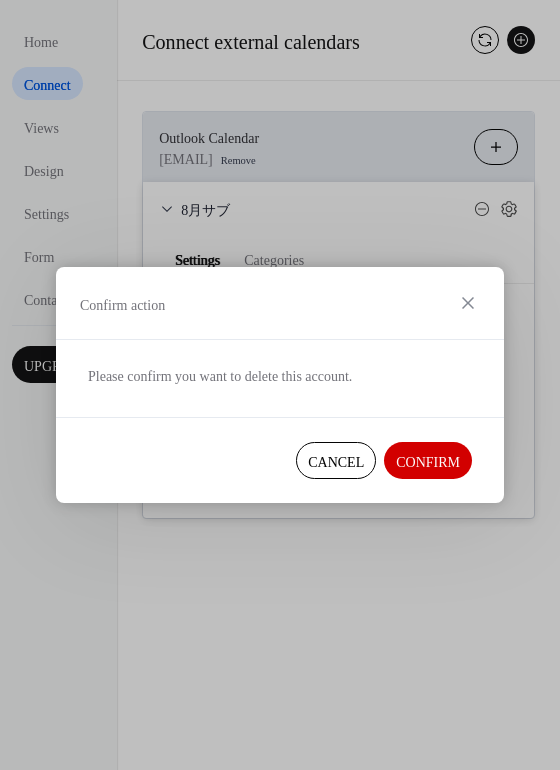 click on "Cancel" at bounding box center [336, 462] 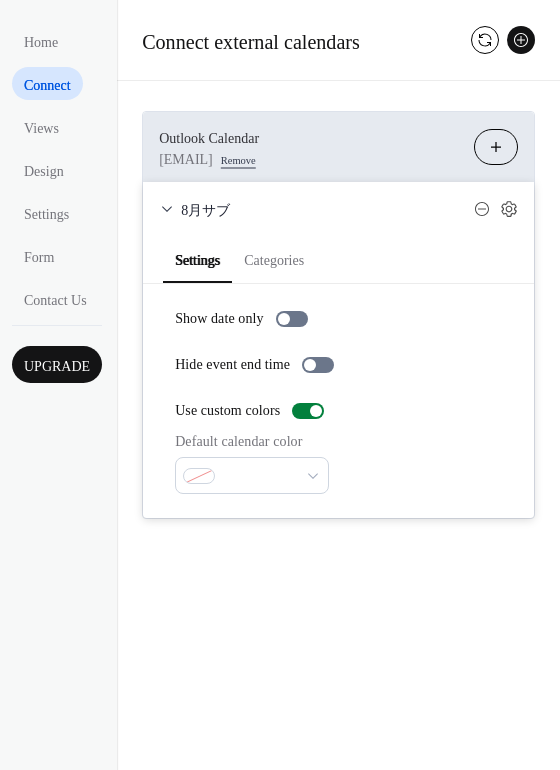 click on "Remove" at bounding box center (238, 157) 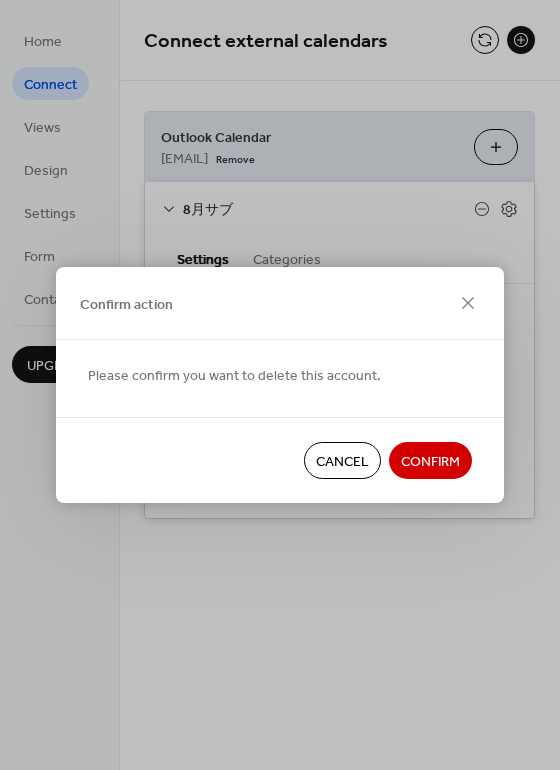 click on "Cancel" at bounding box center [342, 462] 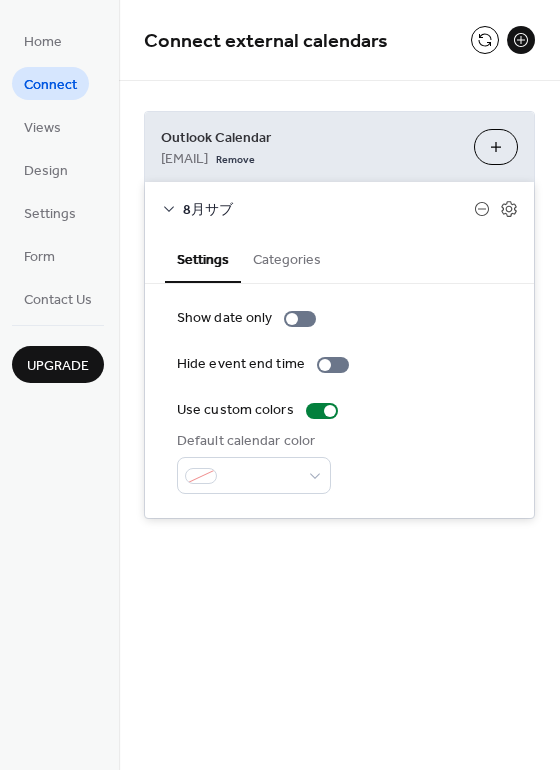 click on "Outlook Calendar gawarohase@hotmail.com Remove Choose Calendars 8月サブ Settings Categories Show date only Hide event end time Use custom colors Default calendar color   The categories listed here will apply to all events imported from this source. No categories added yet. Add Category  🔒" at bounding box center (339, 315) 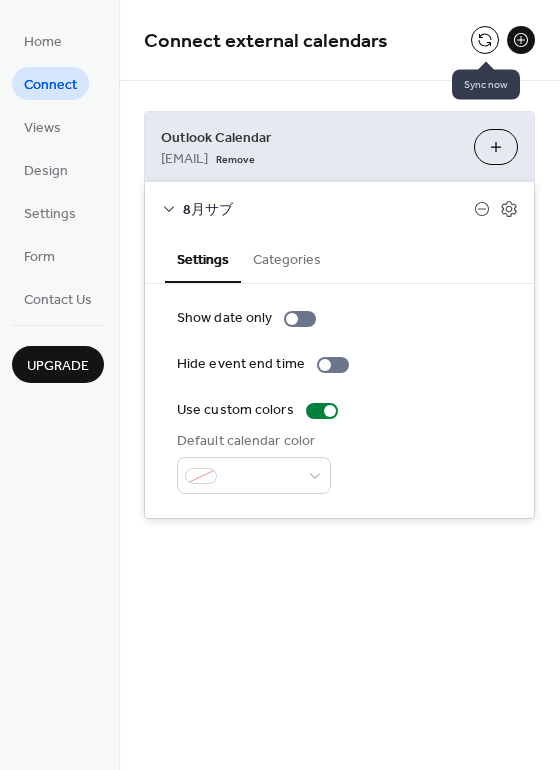 click at bounding box center (485, 40) 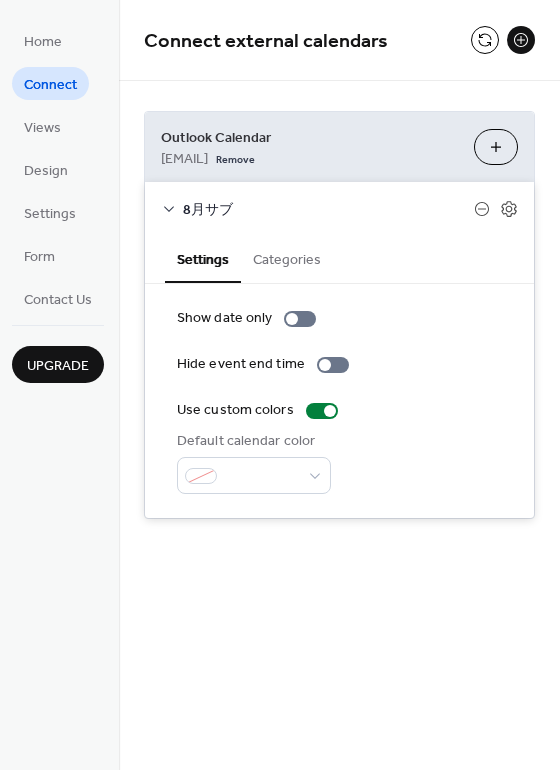 click 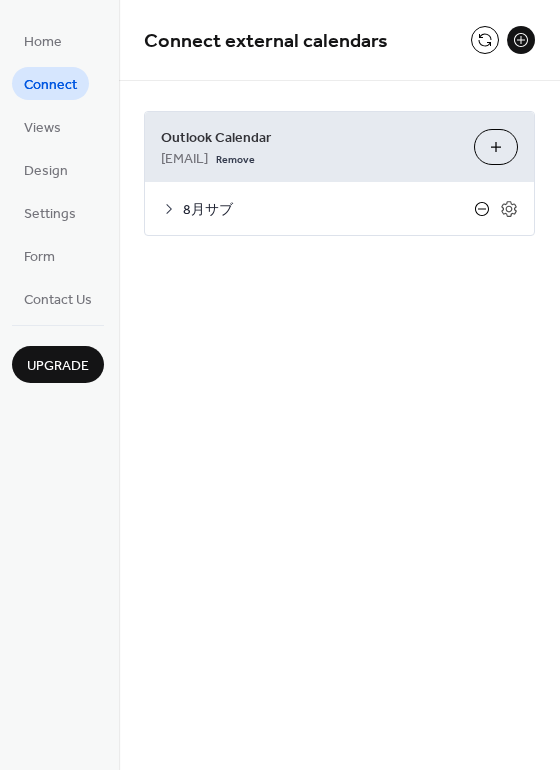 click 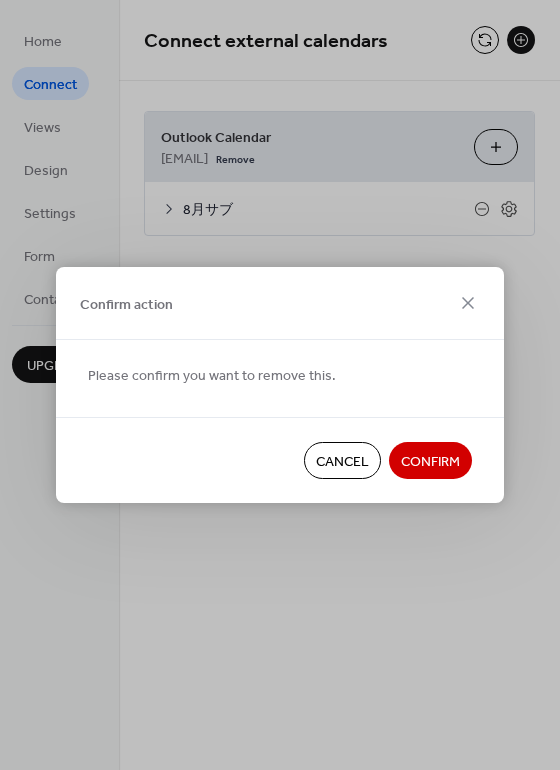 click on "Confirm action Please confirm you want to remove this. Cancel Confirm" at bounding box center [280, 385] 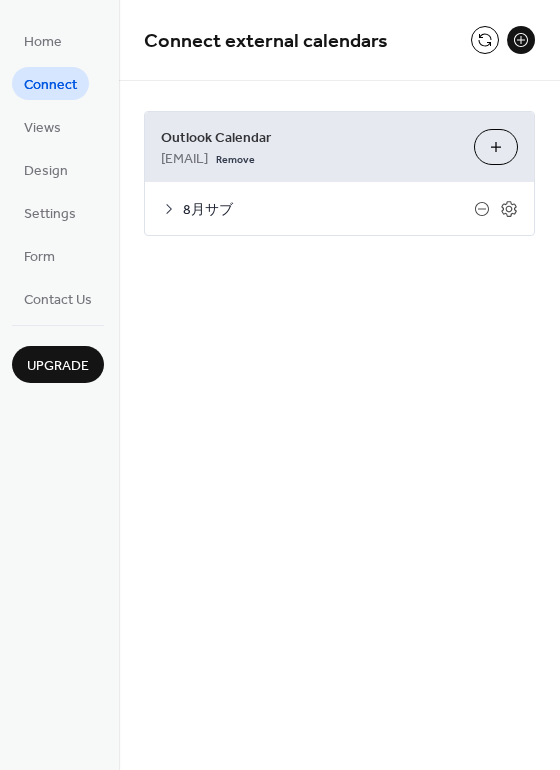click on "Choose Calendars" at bounding box center (496, 147) 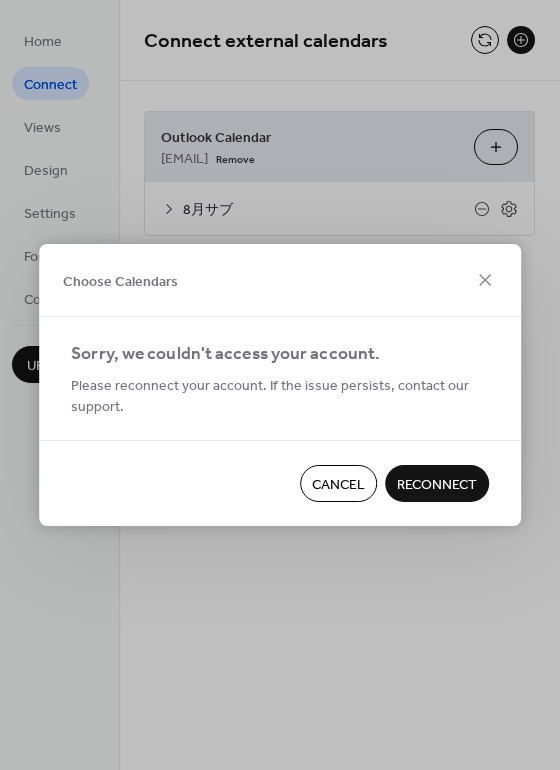 click on "Reconnect" at bounding box center (437, 485) 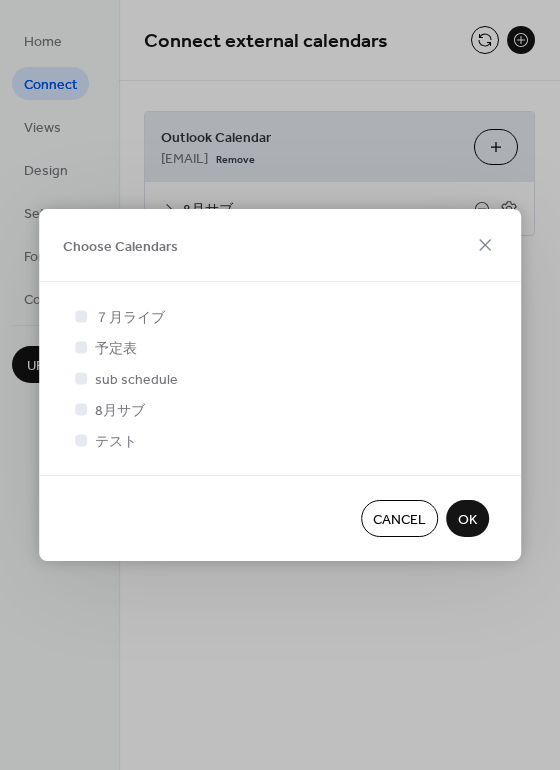 click on "OK" at bounding box center (467, 518) 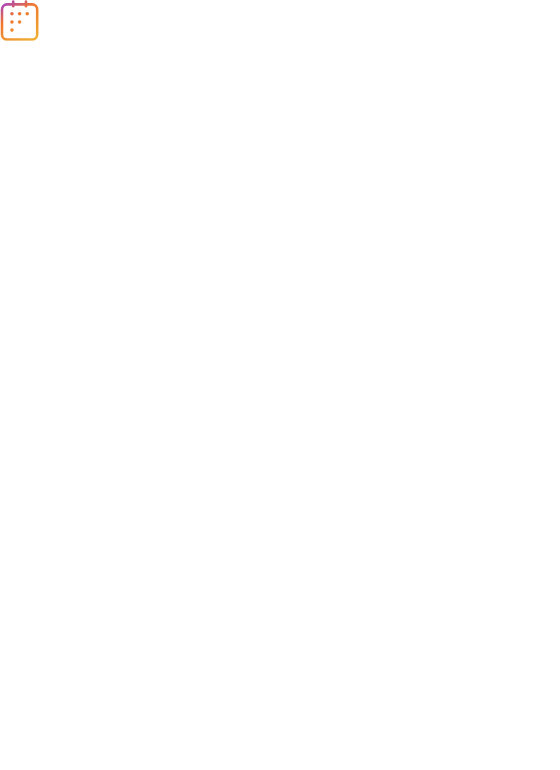 scroll, scrollTop: 0, scrollLeft: 0, axis: both 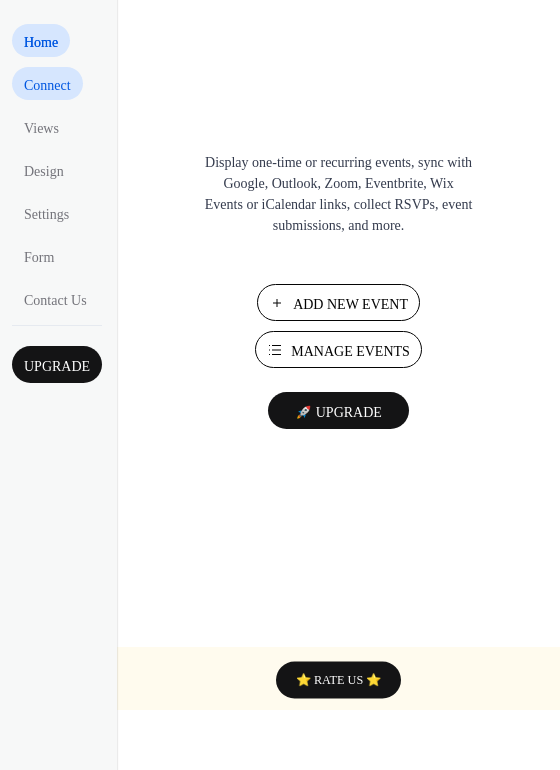 click on "Connect" at bounding box center (47, 85) 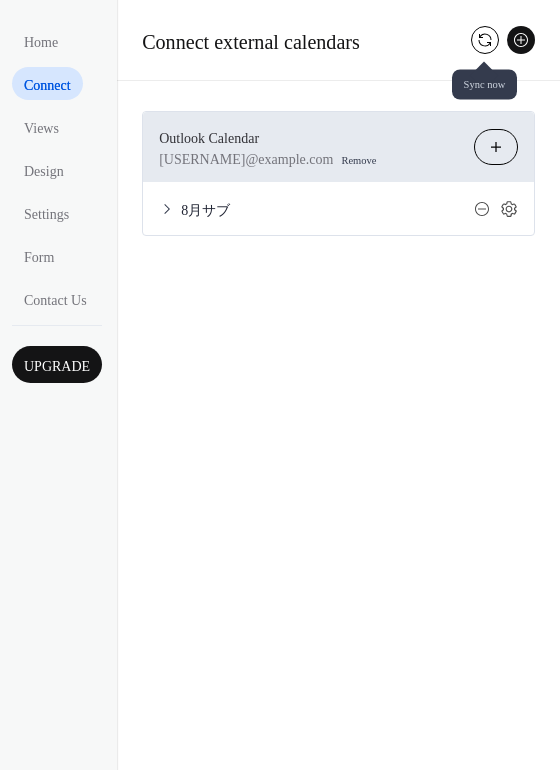 click at bounding box center [485, 40] 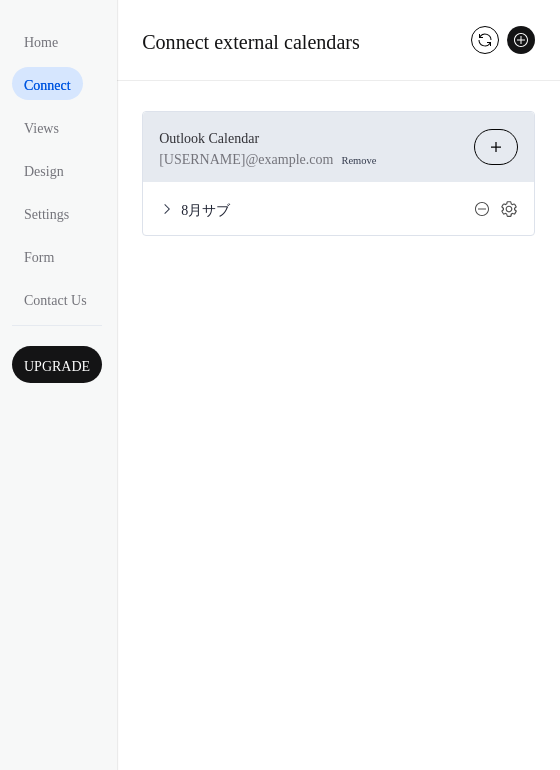 click at bounding box center [521, 40] 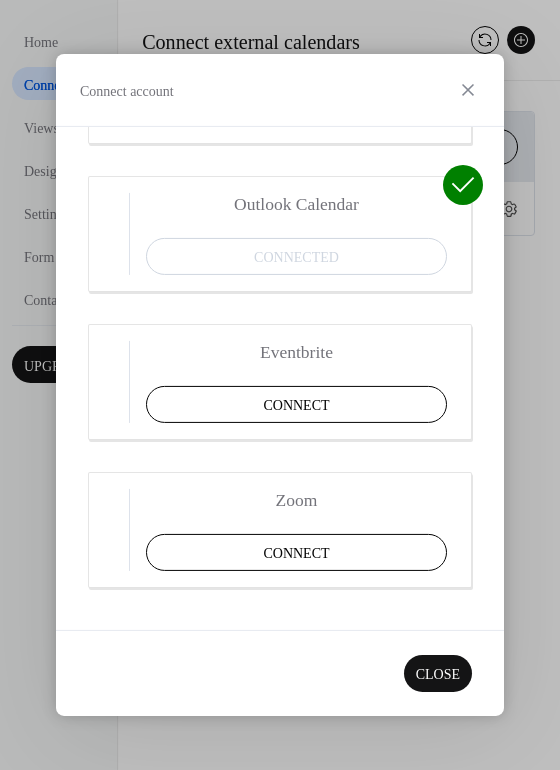 scroll, scrollTop: 333, scrollLeft: 0, axis: vertical 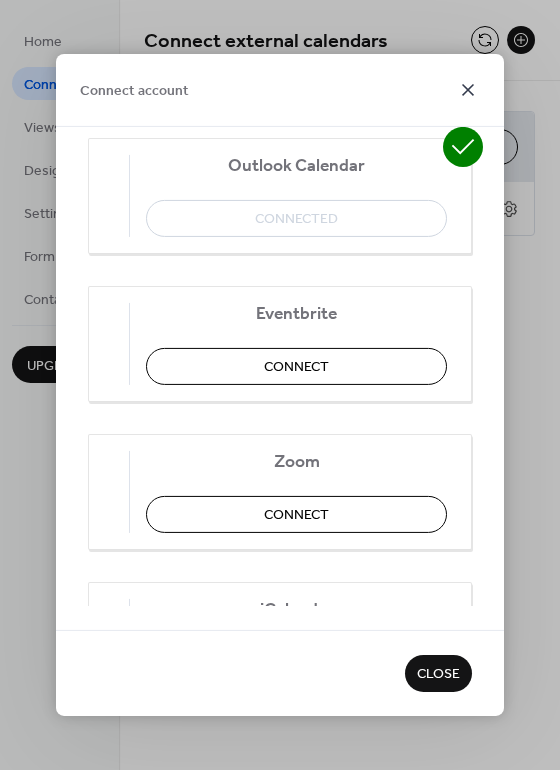 click 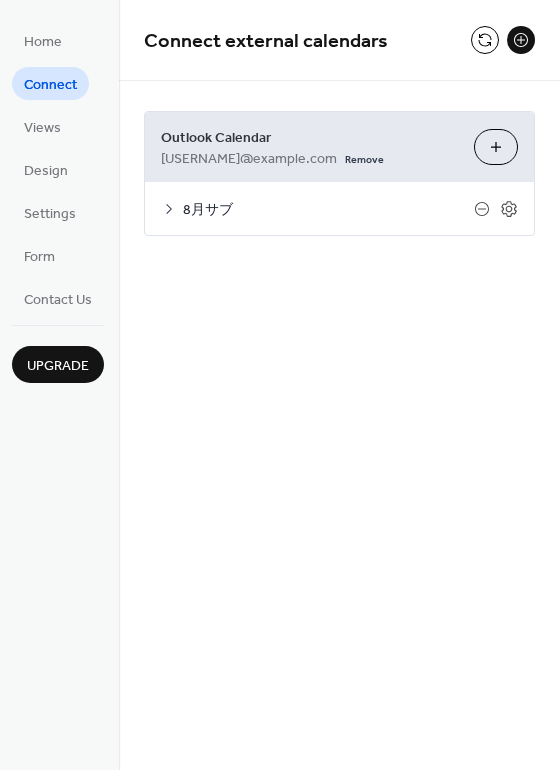 click on "[EMAIL]" at bounding box center [249, 159] 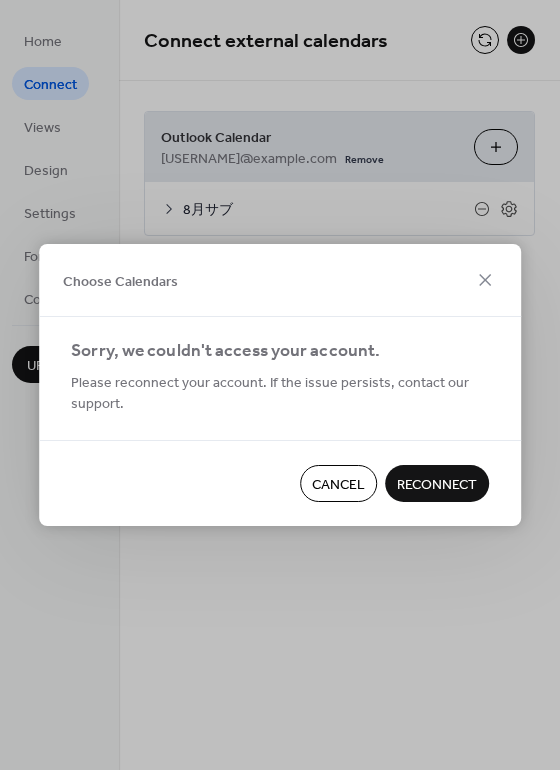 scroll, scrollTop: 4, scrollLeft: 0, axis: vertical 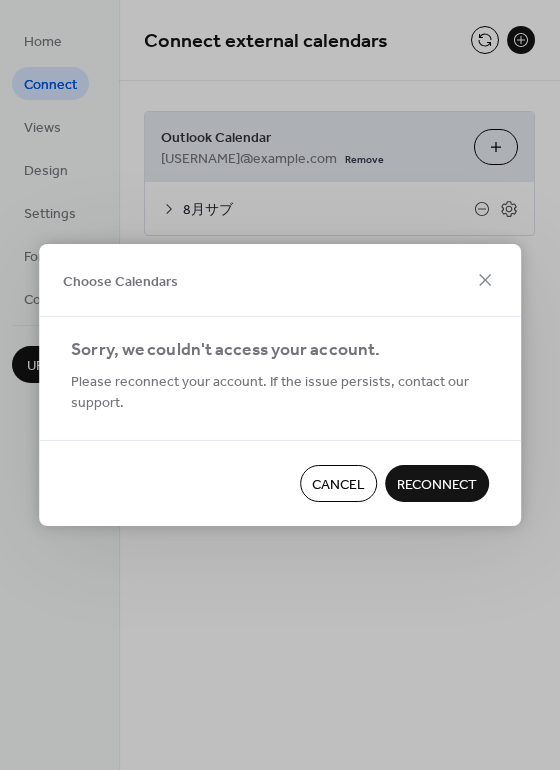 click on "Reconnect" at bounding box center [437, 485] 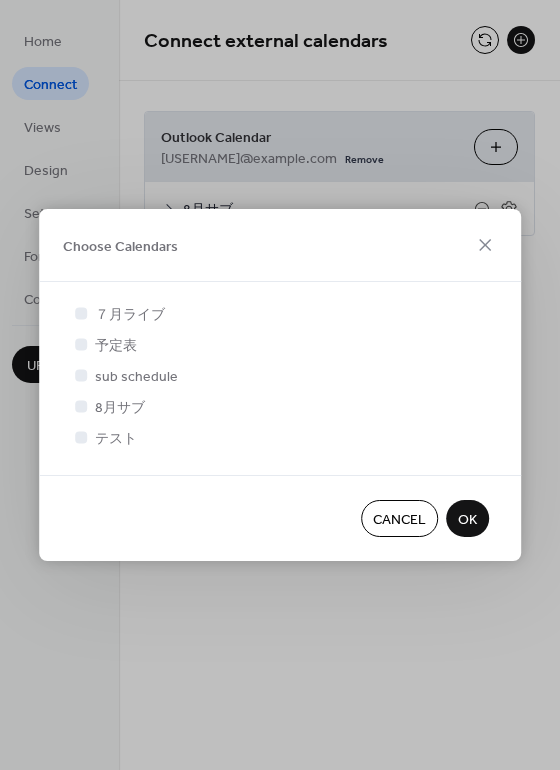 scroll, scrollTop: 4, scrollLeft: 0, axis: vertical 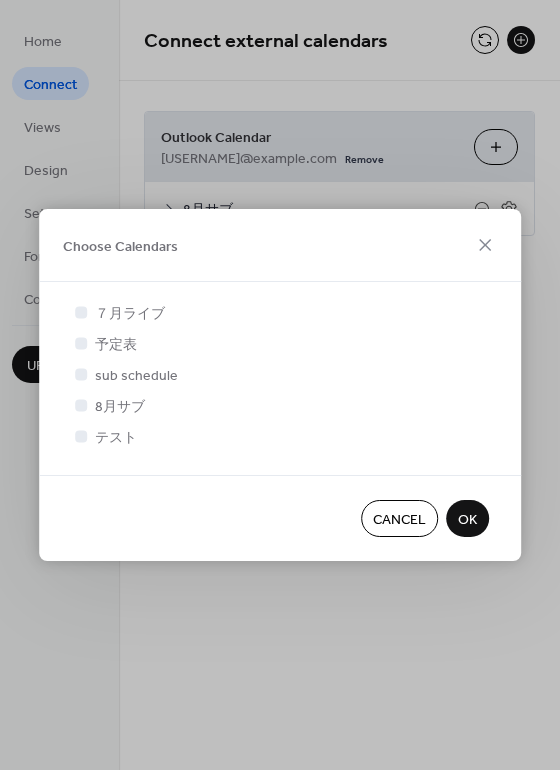 click on "OK" at bounding box center (467, 520) 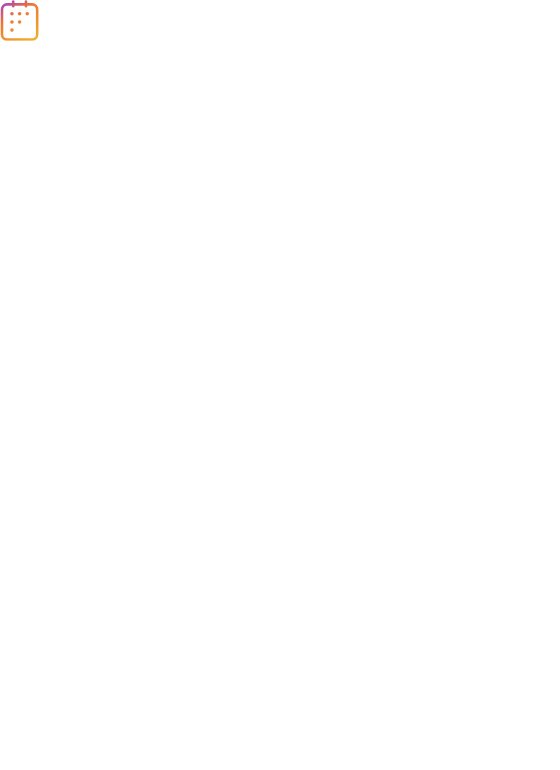 scroll, scrollTop: 0, scrollLeft: 0, axis: both 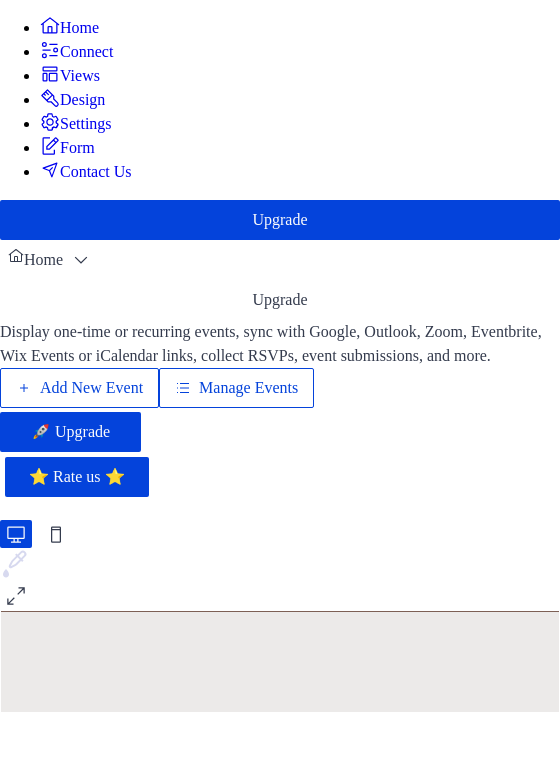 click on "Connect" at bounding box center [86, 52] 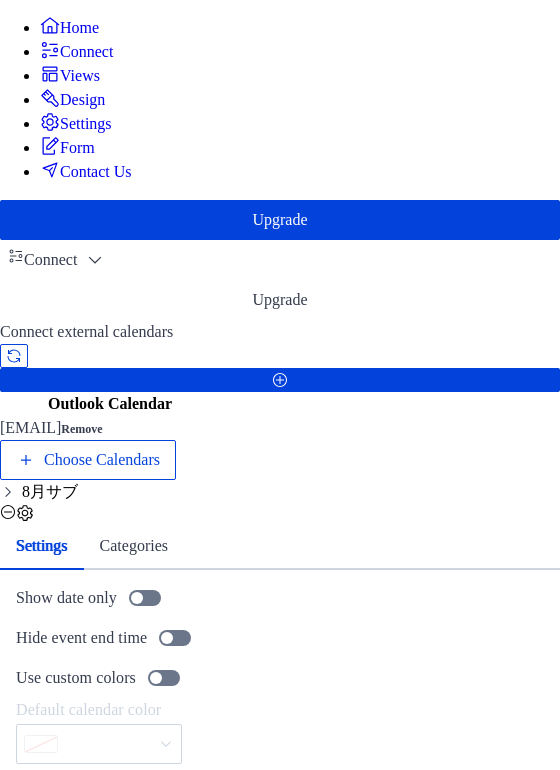 click on "Views" at bounding box center [80, 76] 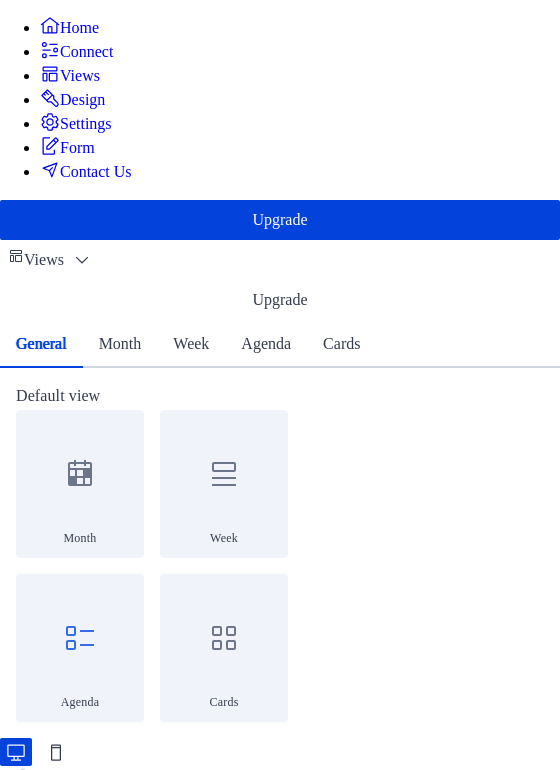 click on "Design" at bounding box center [84, 100] 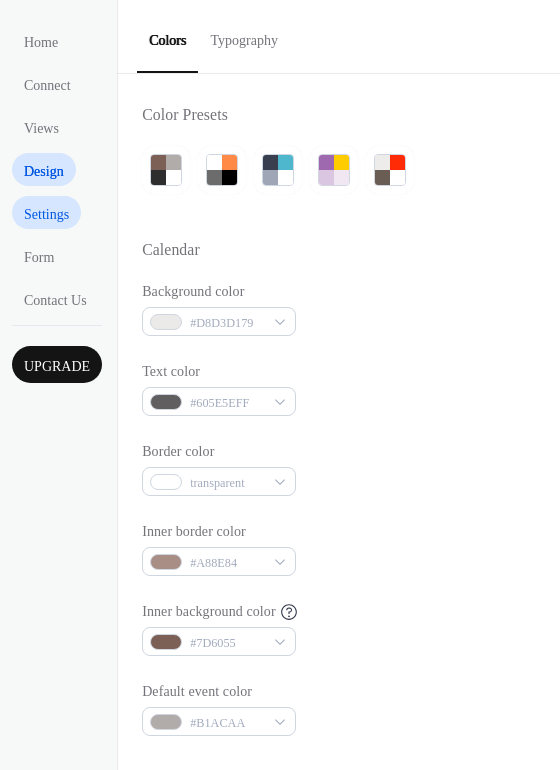 click on "Settings" at bounding box center (46, 214) 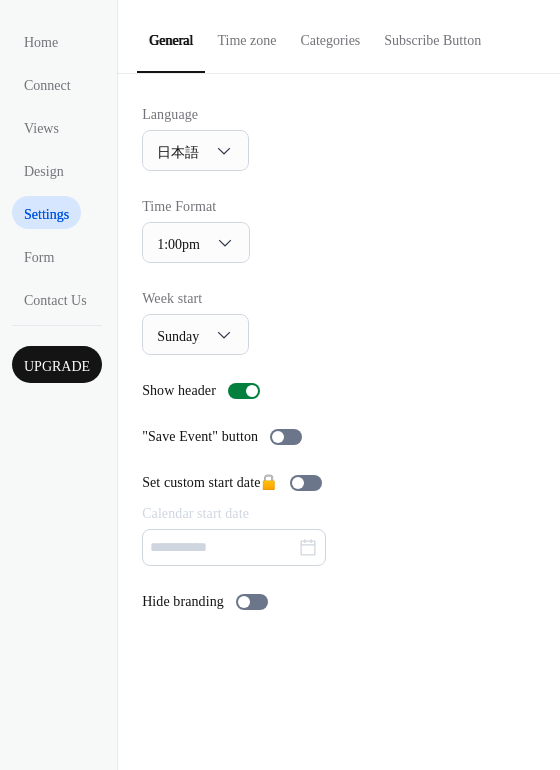 click on "Time zone" at bounding box center (246, 35) 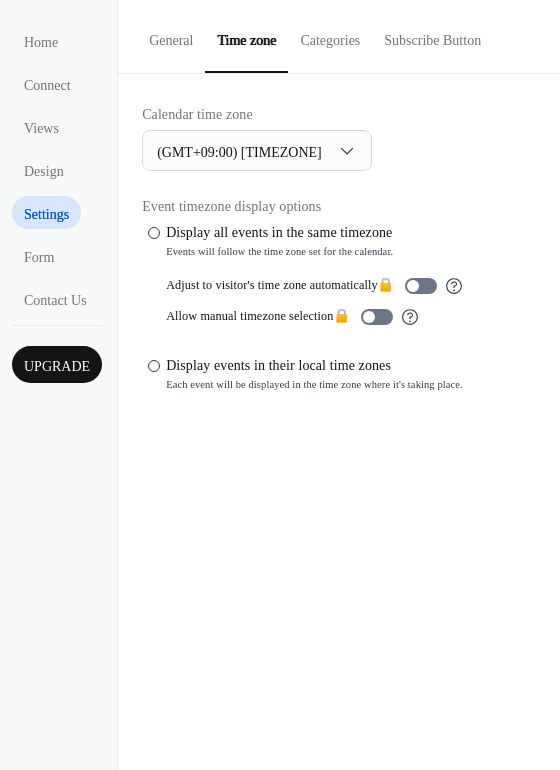 click on "Categories" at bounding box center [330, 35] 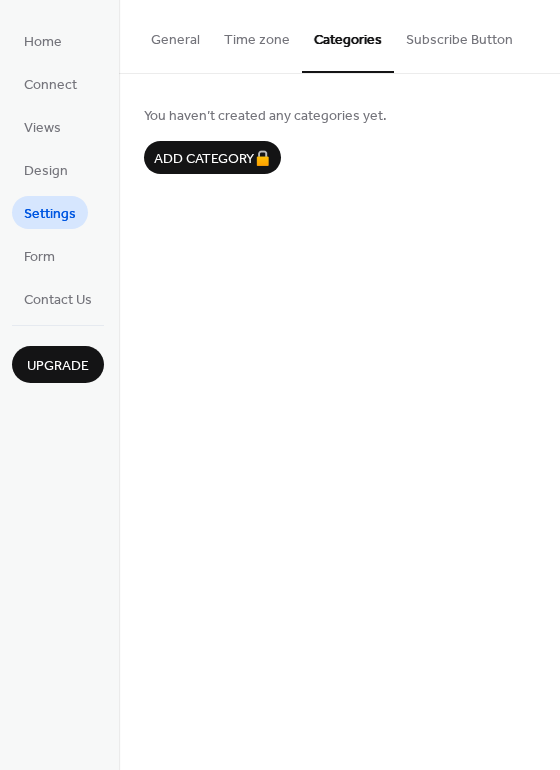 click on "Subscribe Button" at bounding box center (459, 35) 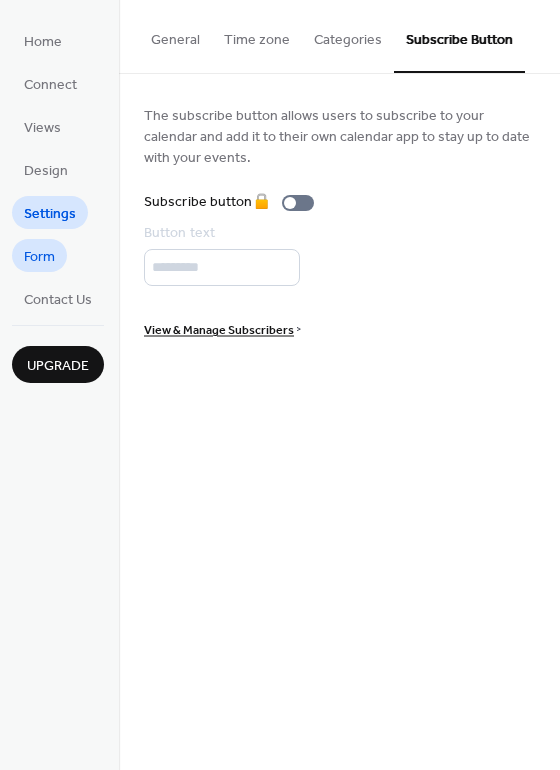 click on "Form" at bounding box center (39, 257) 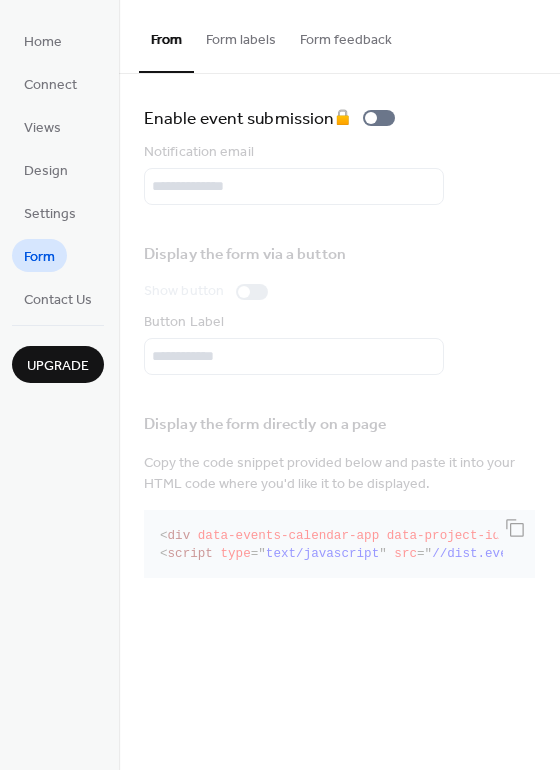 drag, startPoint x: 241, startPoint y: 49, endPoint x: 241, endPoint y: 38, distance: 11 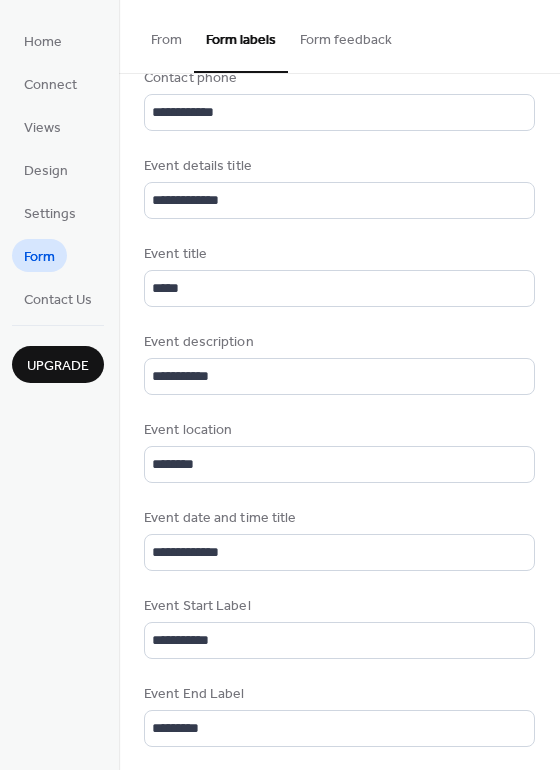 scroll, scrollTop: 444, scrollLeft: 0, axis: vertical 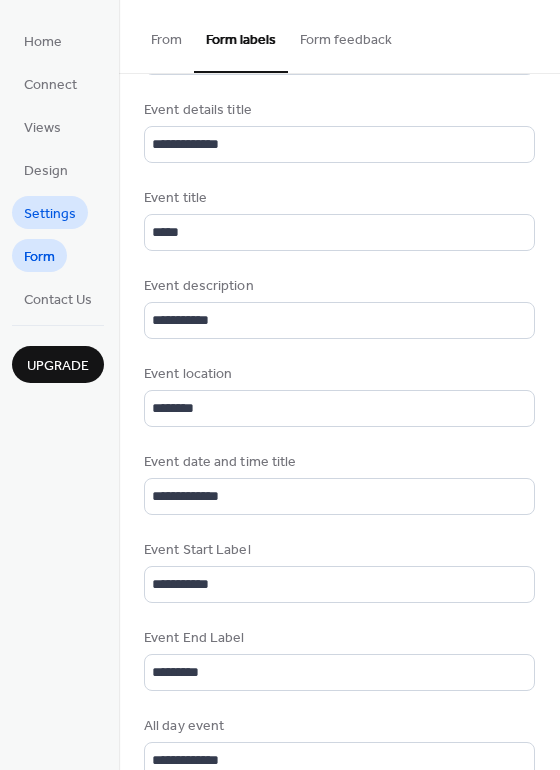 click on "Settings" at bounding box center (50, 214) 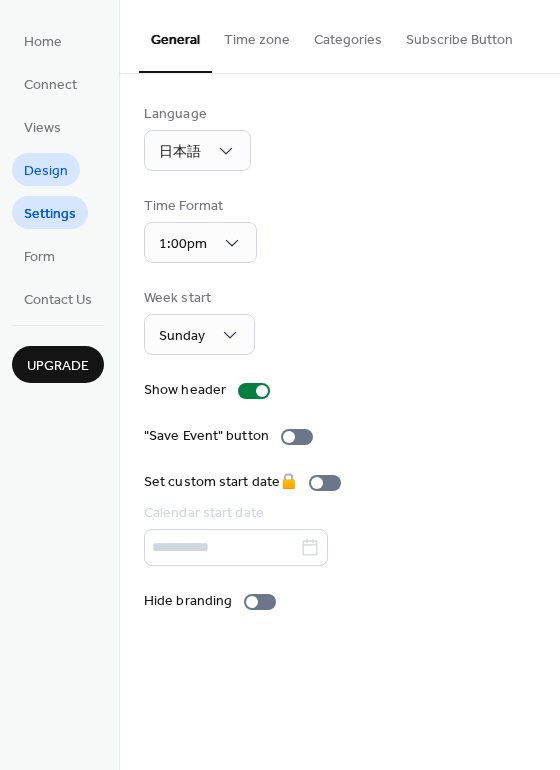 click on "Design" at bounding box center (46, 171) 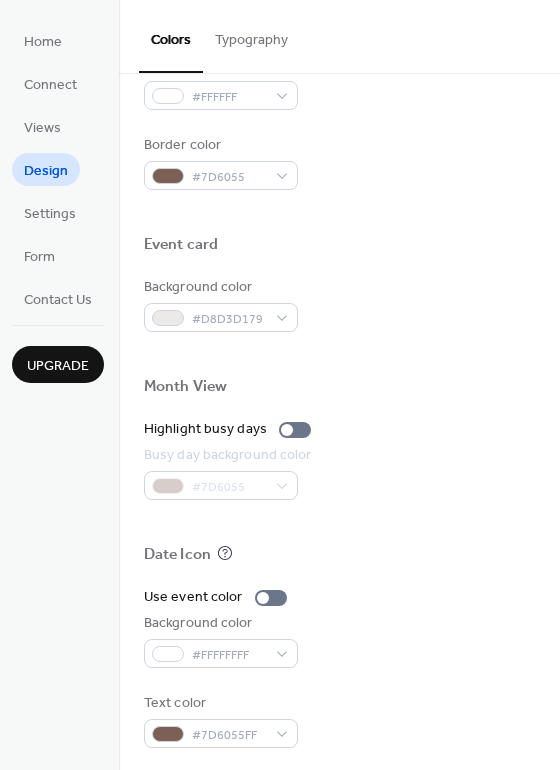 scroll, scrollTop: 855, scrollLeft: 0, axis: vertical 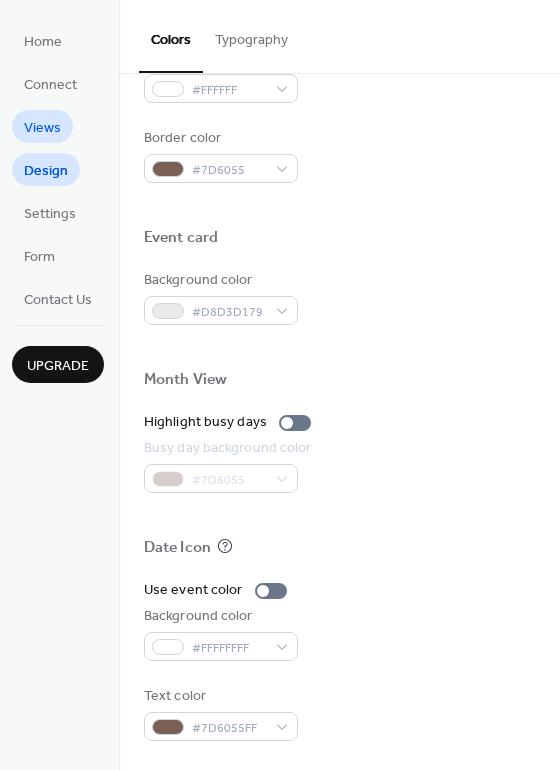 click on "Views" at bounding box center [42, 128] 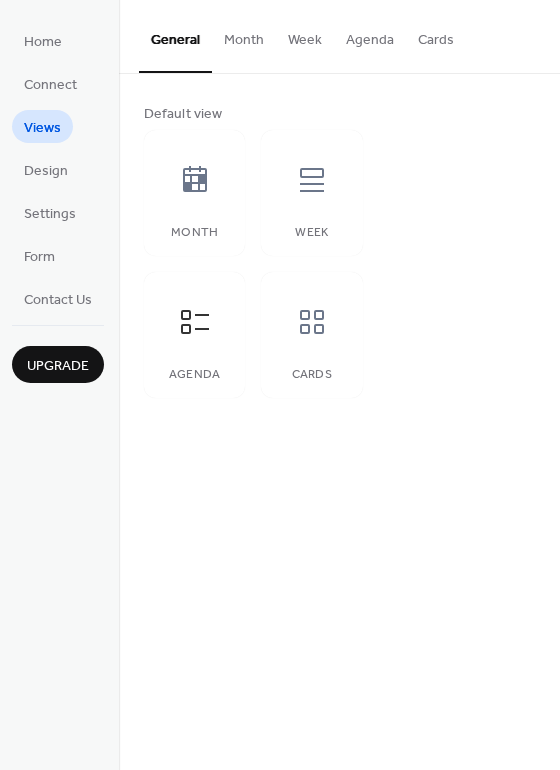 click on "Cards" at bounding box center (436, 35) 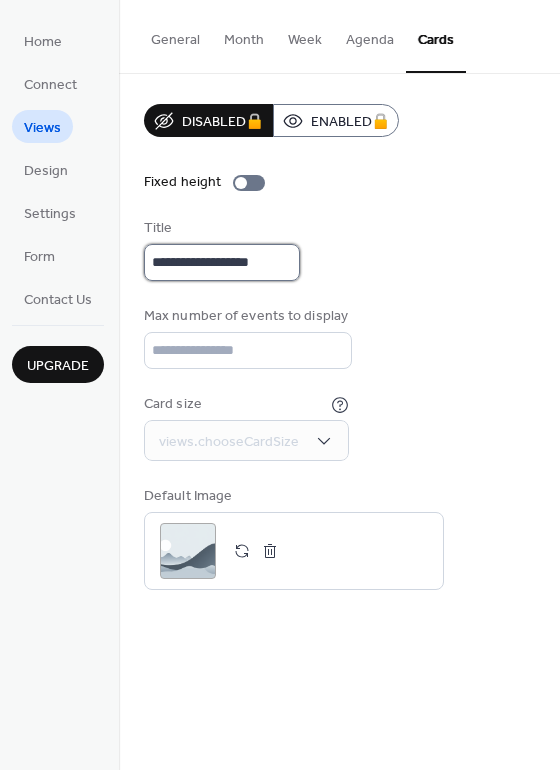 click on "**********" 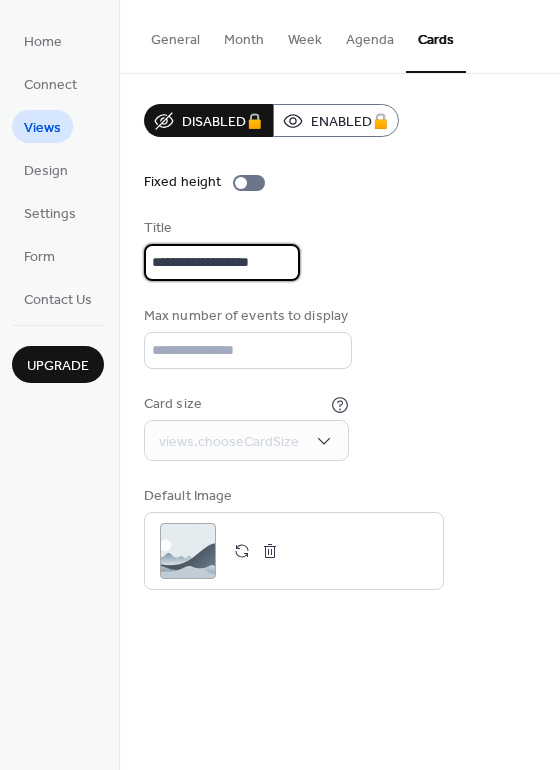 click on "**********" at bounding box center (222, 262) 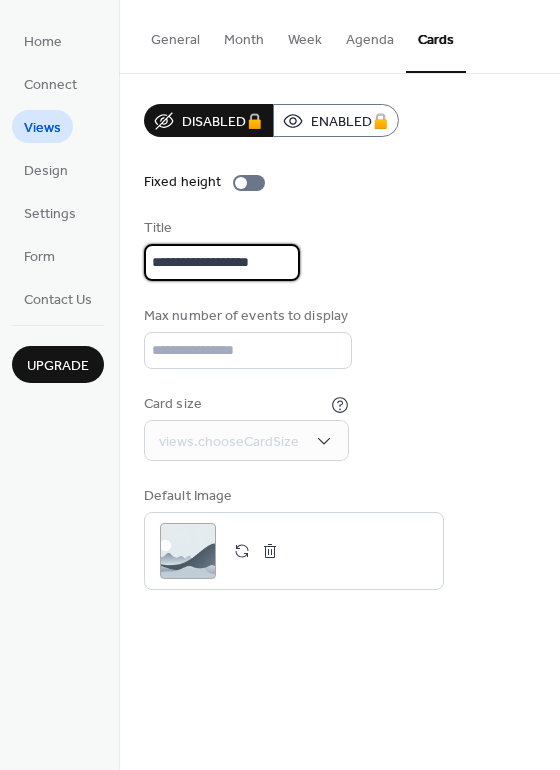 type on "**********" 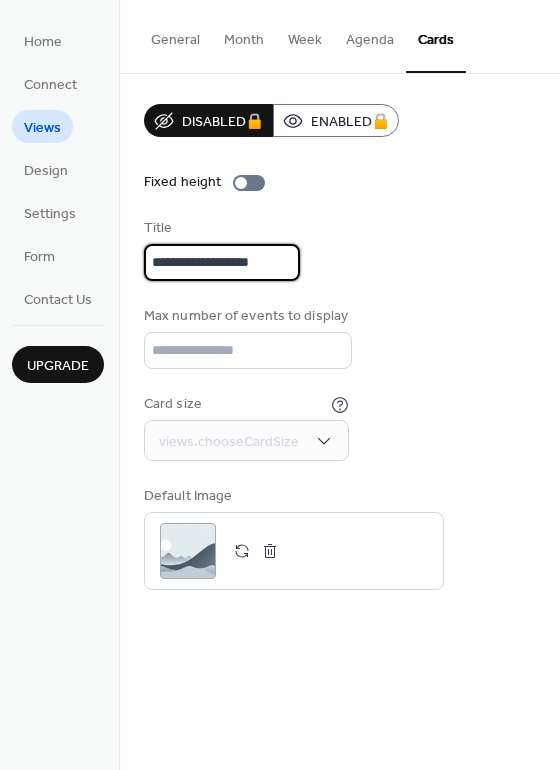 click on "**********" at bounding box center (339, 249) 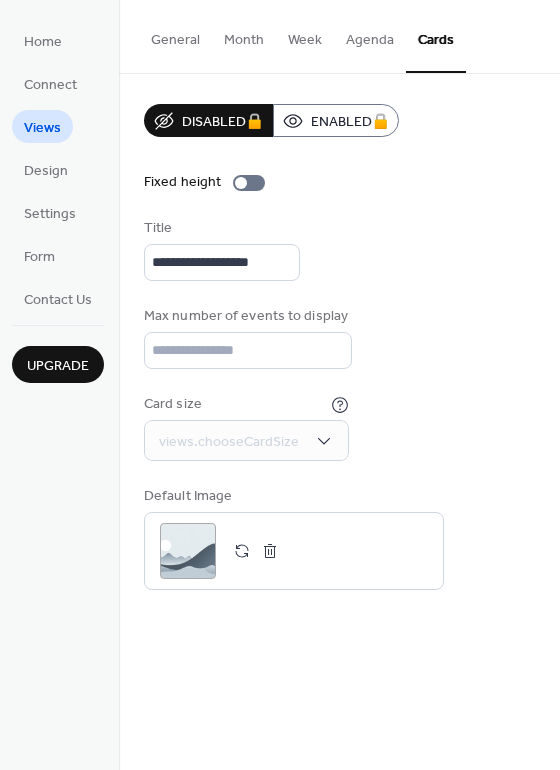 click on "Week" at bounding box center (305, 35) 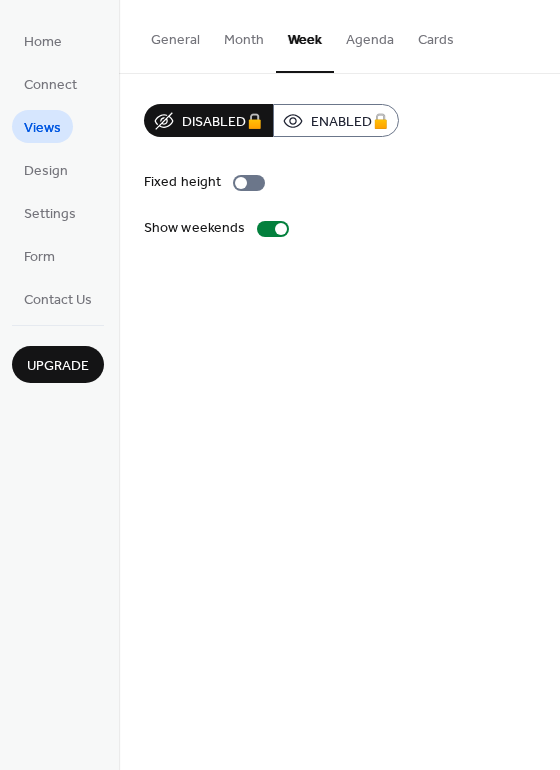 click on "Month" at bounding box center [244, 35] 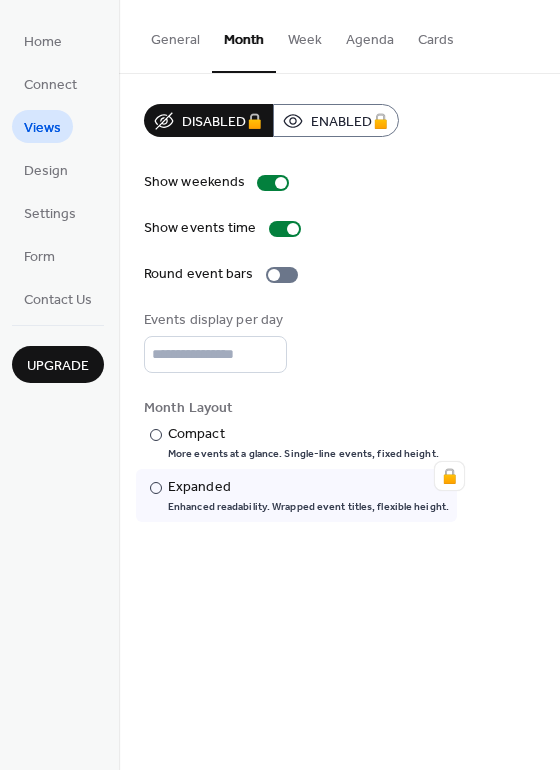 click on "General" at bounding box center [175, 35] 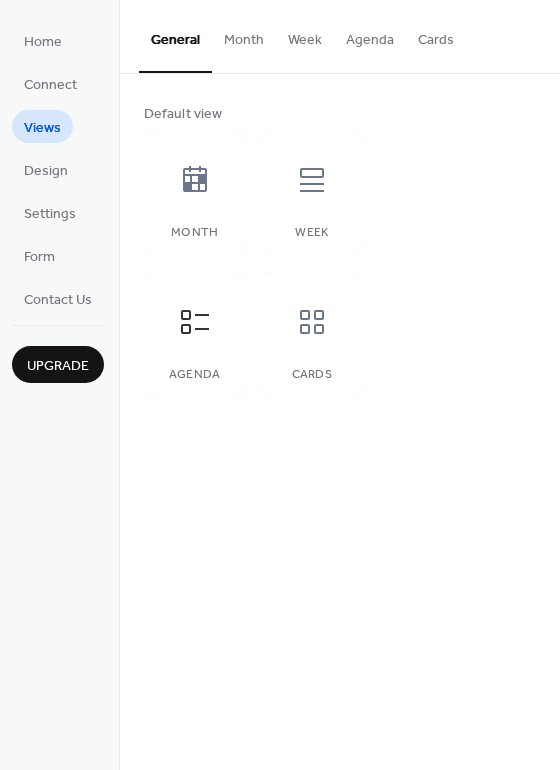 click on "Agenda" at bounding box center [370, 35] 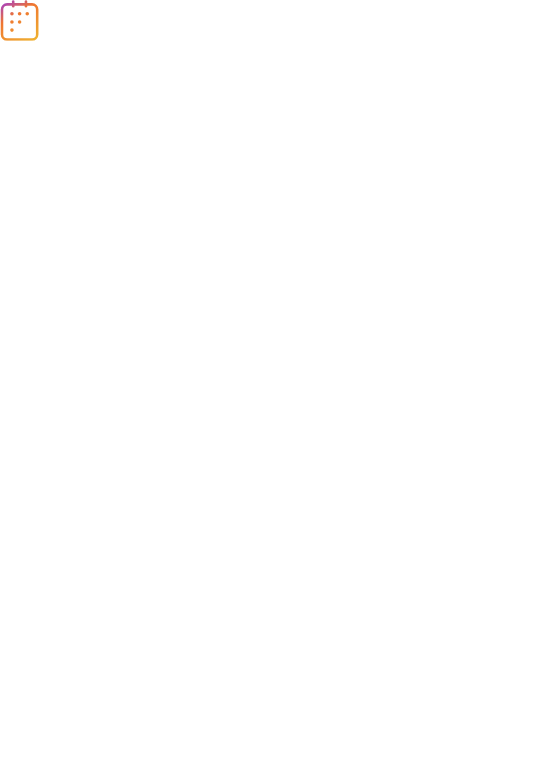scroll, scrollTop: 0, scrollLeft: 0, axis: both 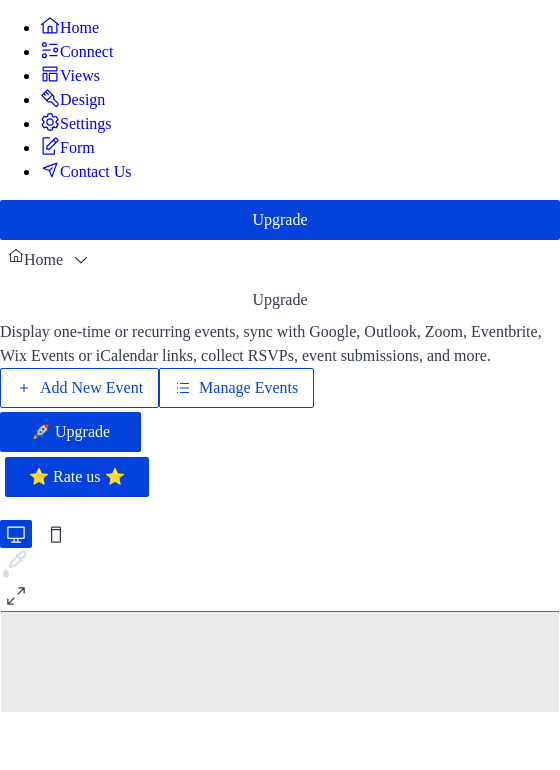 click on "Design" at bounding box center (82, 100) 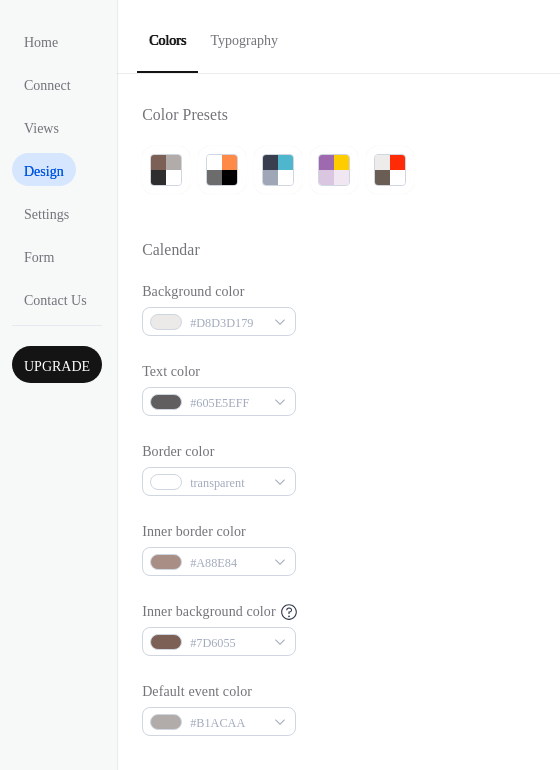 click on "Typography" at bounding box center [243, 35] 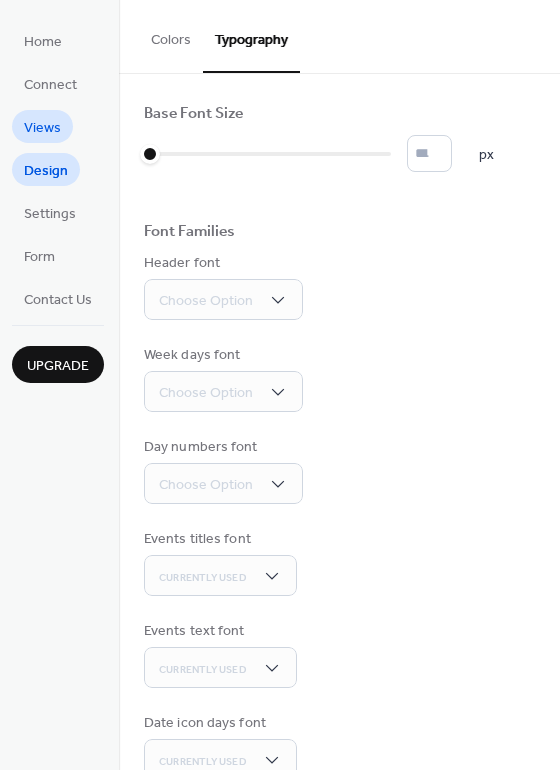 click on "Views" at bounding box center [42, 128] 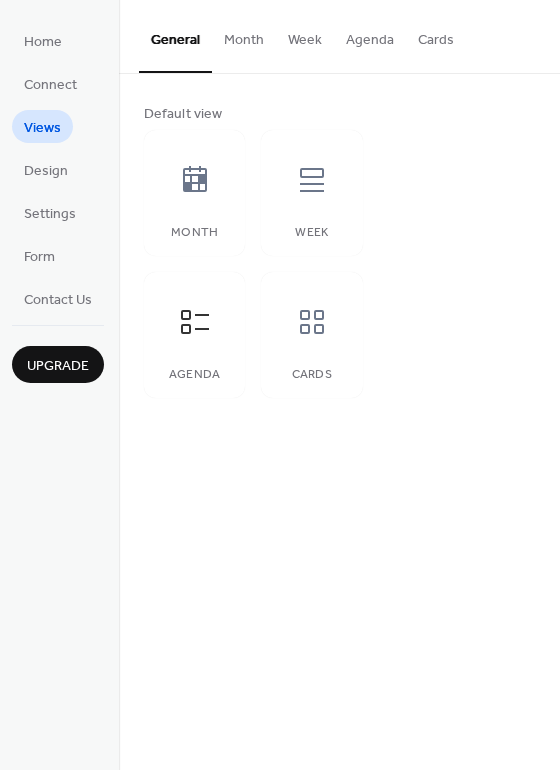 click on "Agenda" at bounding box center (370, 35) 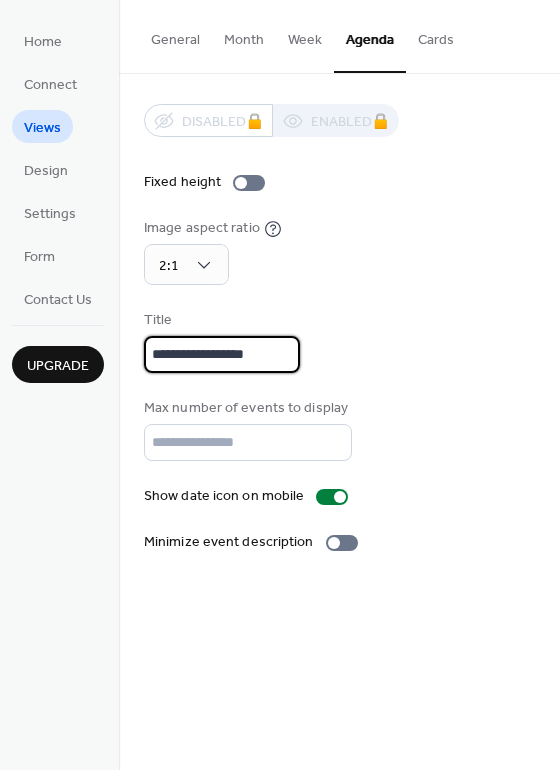 drag, startPoint x: 171, startPoint y: 354, endPoint x: 189, endPoint y: 355, distance: 18.027756 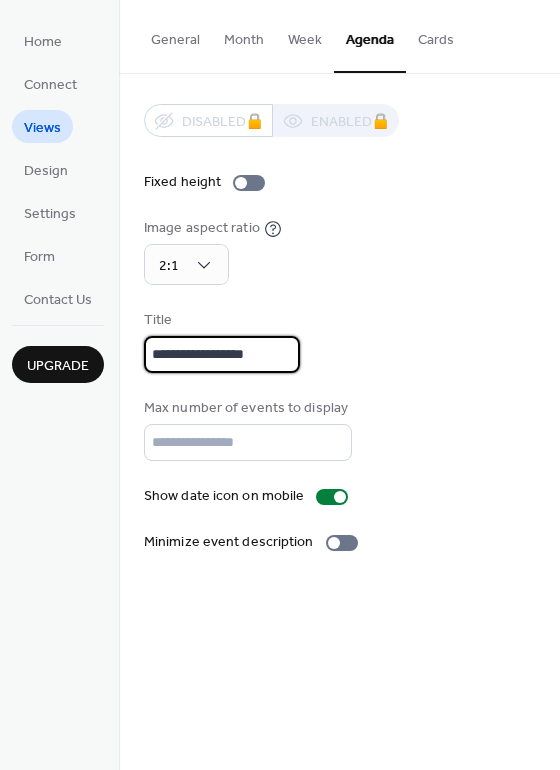 click on "**********" at bounding box center (222, 354) 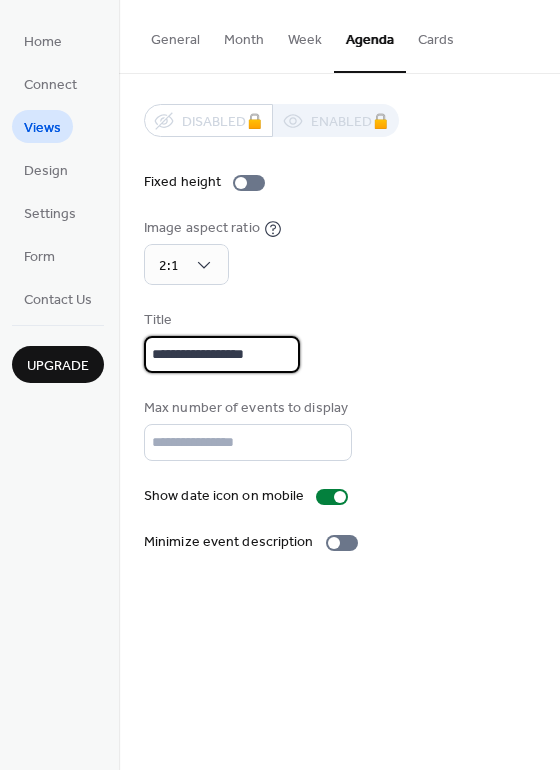 type on "**********" 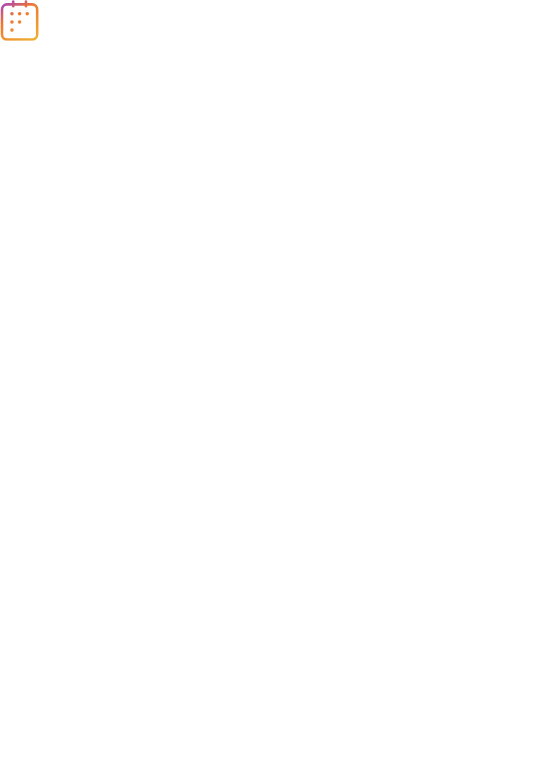 scroll, scrollTop: 0, scrollLeft: 0, axis: both 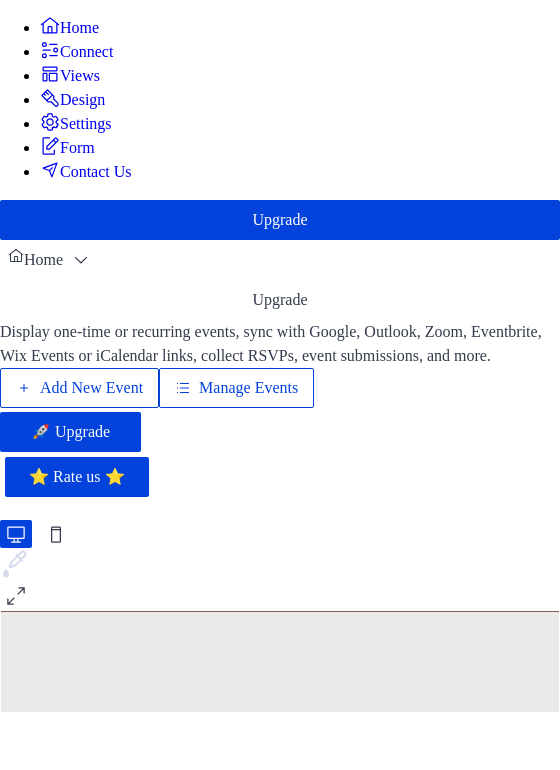 click on "Views" at bounding box center [80, 76] 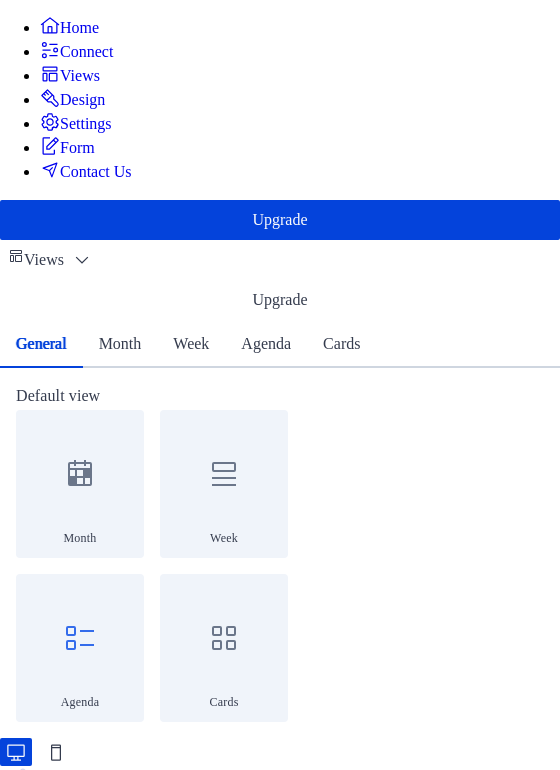 click on "Agenda" at bounding box center (266, 344) 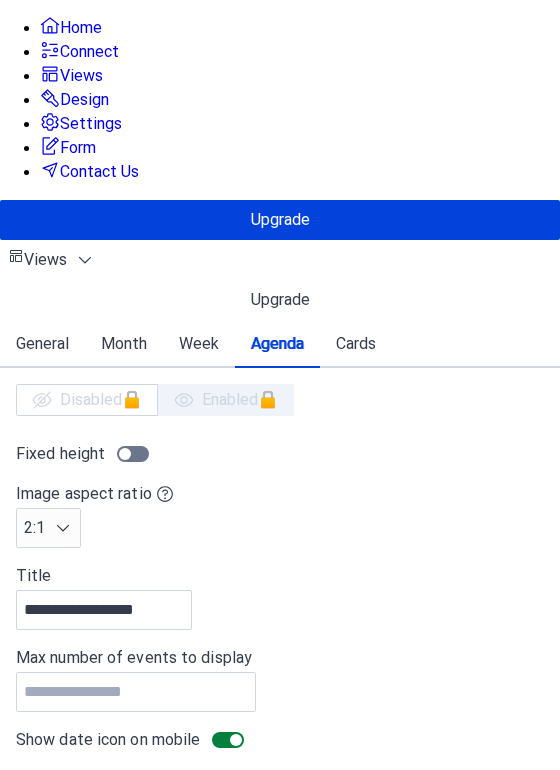 click on "**********" at bounding box center [280, 588] 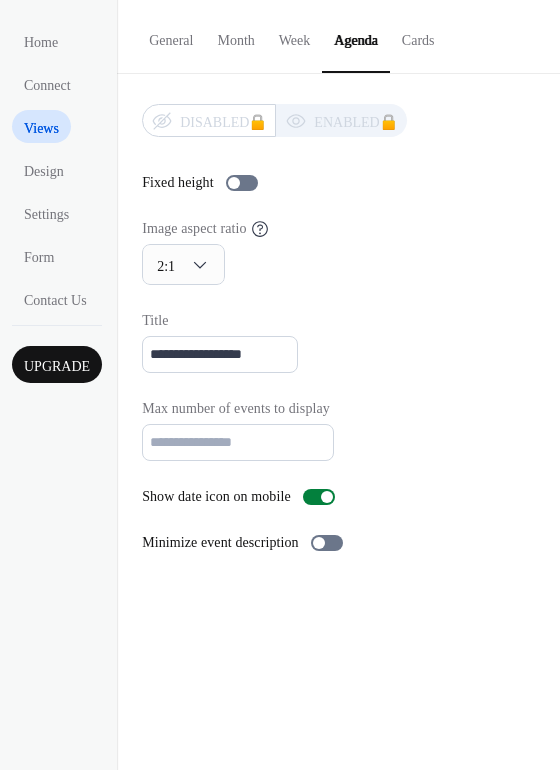 click on "Cards" at bounding box center [418, 35] 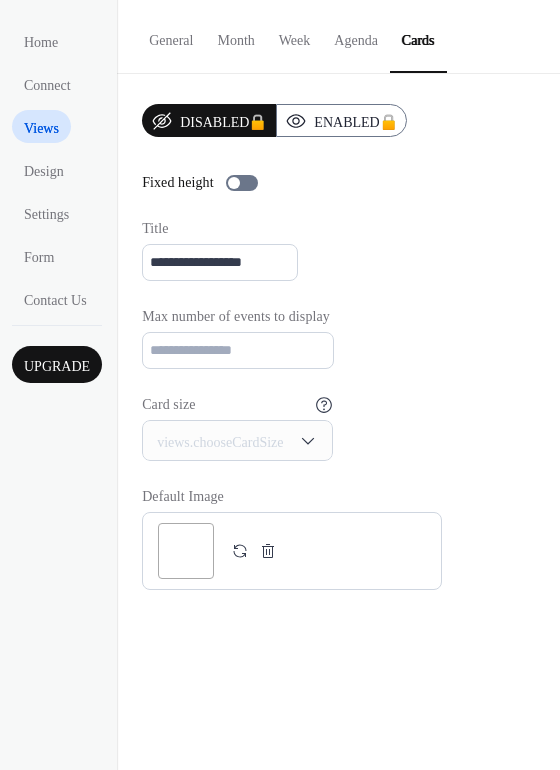 click on "Agenda" at bounding box center (356, 35) 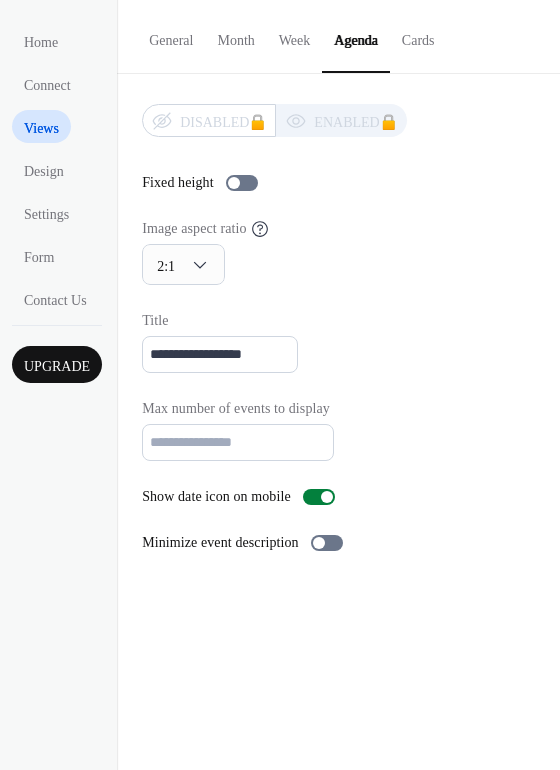 click on "Cards" at bounding box center [418, 35] 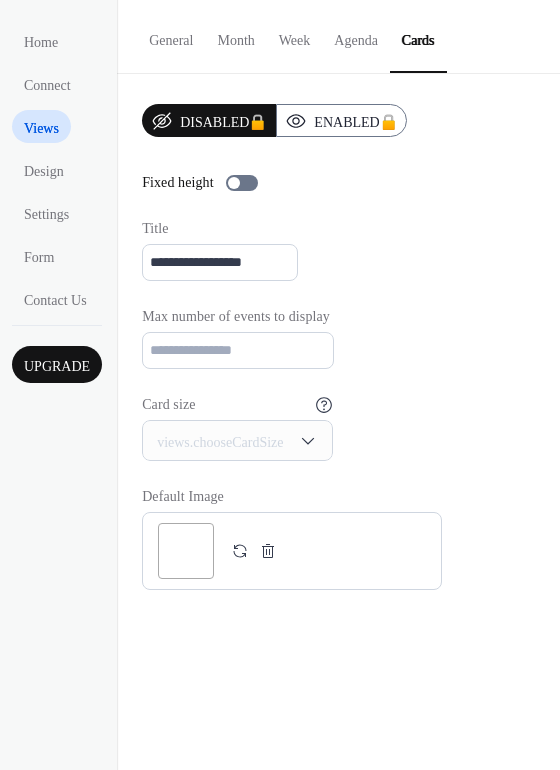 click on "Agenda" at bounding box center (356, 35) 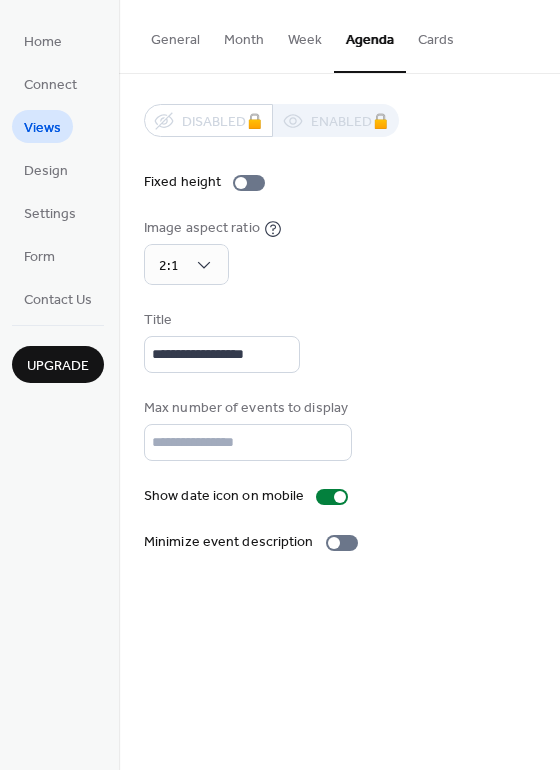 click on "Cards" at bounding box center [436, 35] 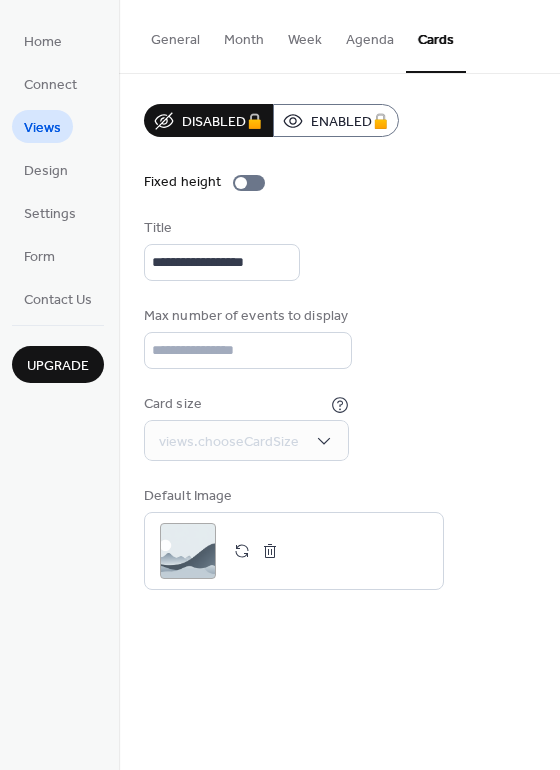 click on "Agenda" at bounding box center (370, 35) 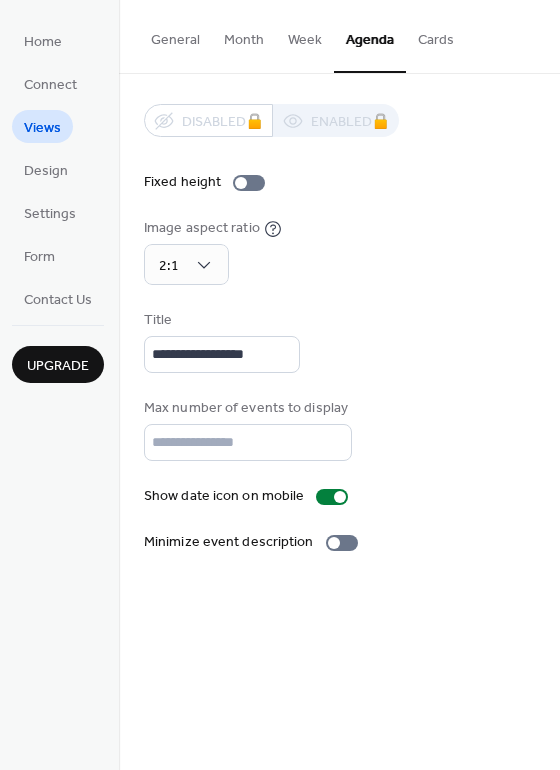 click on "Week" at bounding box center (305, 35) 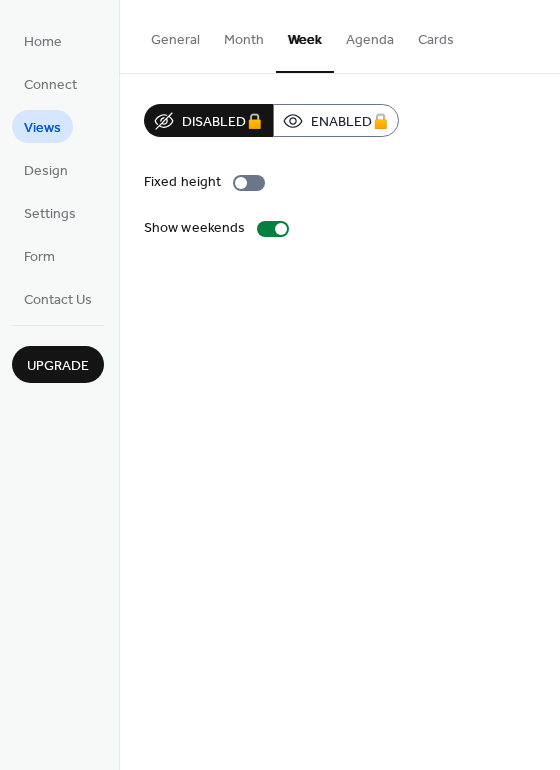 click on "Month" at bounding box center (244, 35) 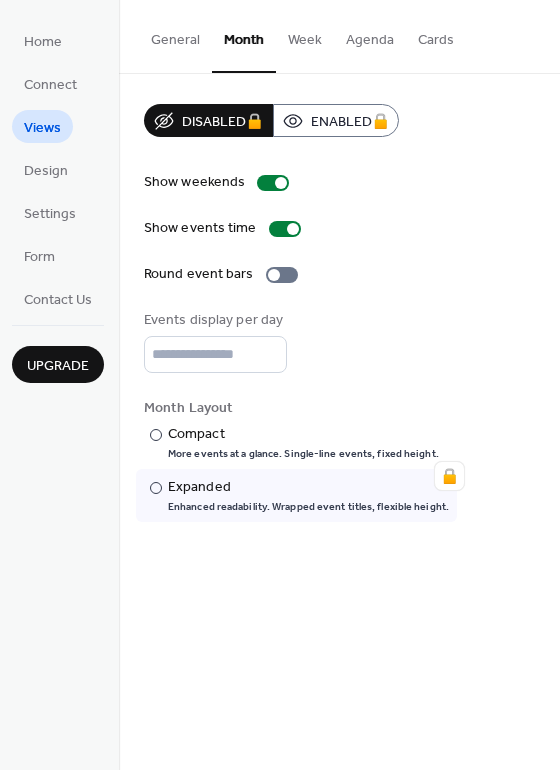 click on "General" at bounding box center [175, 35] 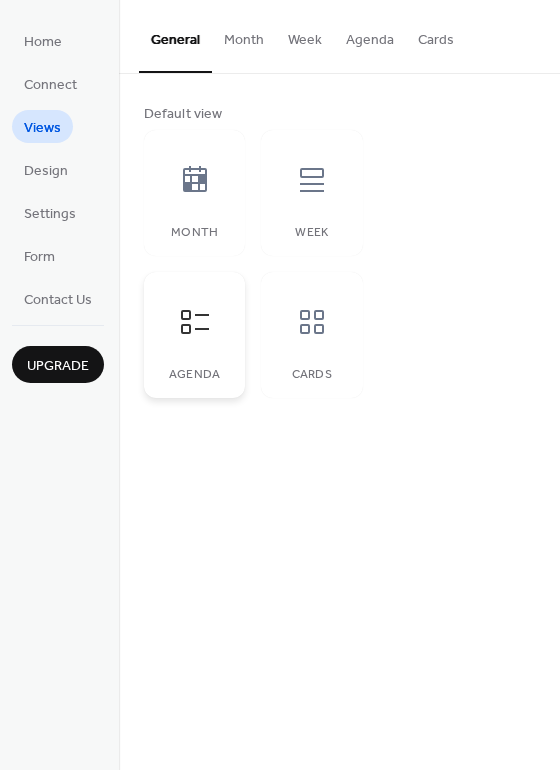 click 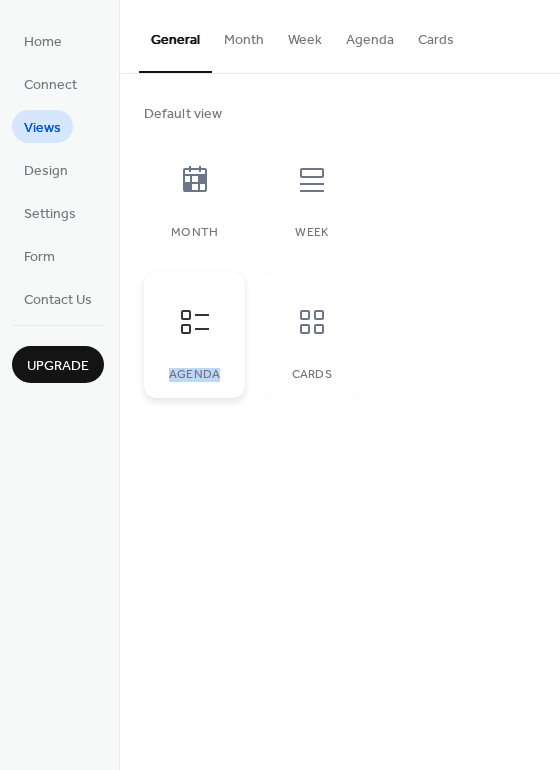 click 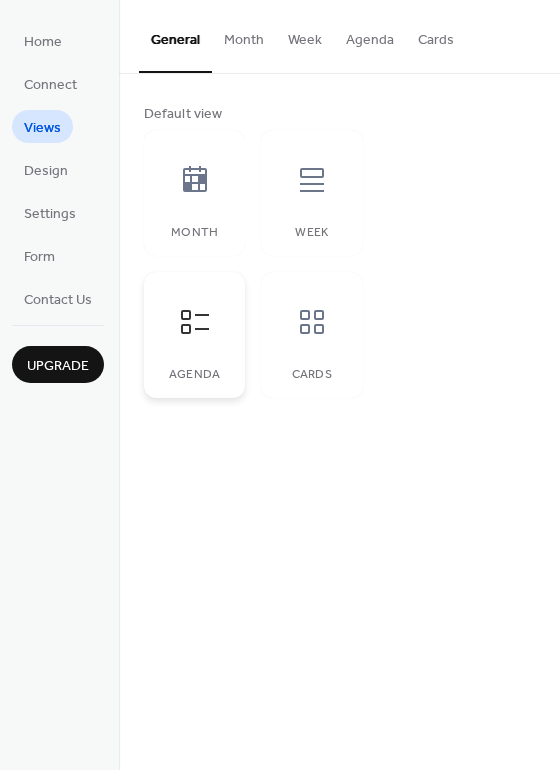 click 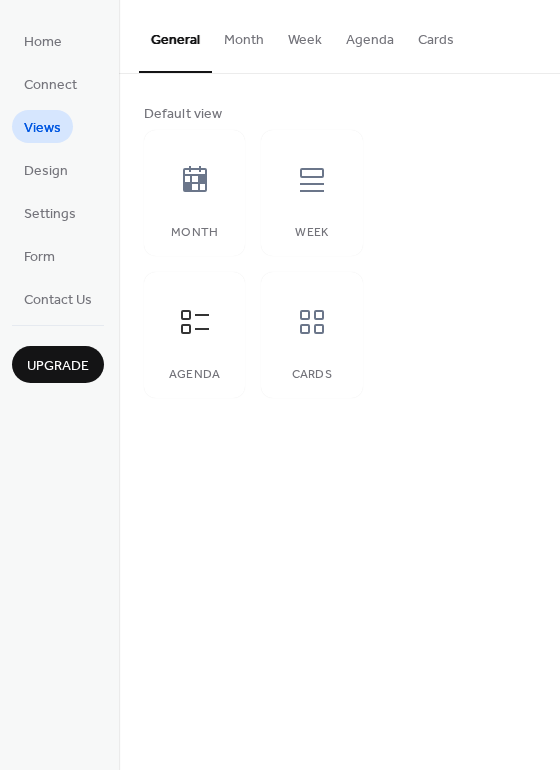 click on "Agenda" at bounding box center [370, 35] 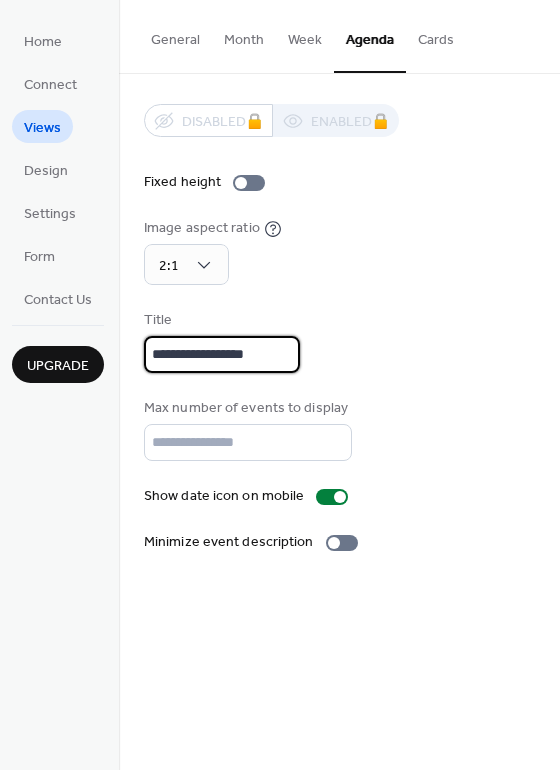 click on "**********" at bounding box center [222, 354] 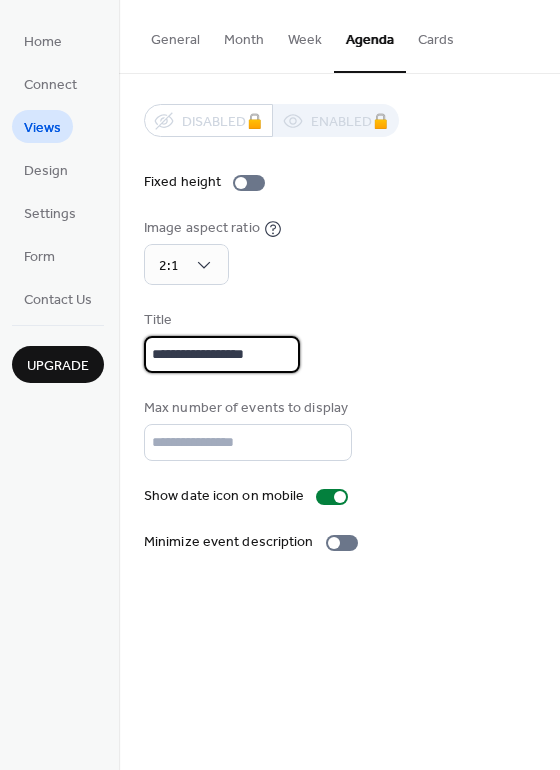 click on "**********" at bounding box center [222, 354] 